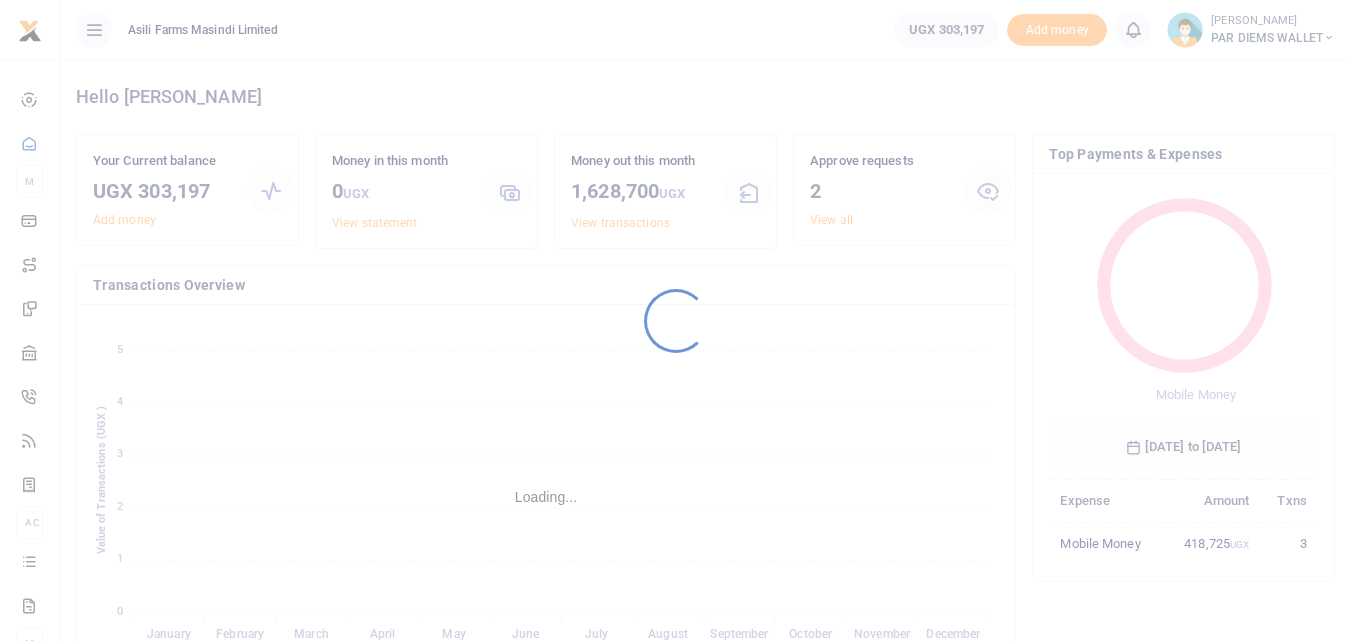 scroll, scrollTop: 0, scrollLeft: 0, axis: both 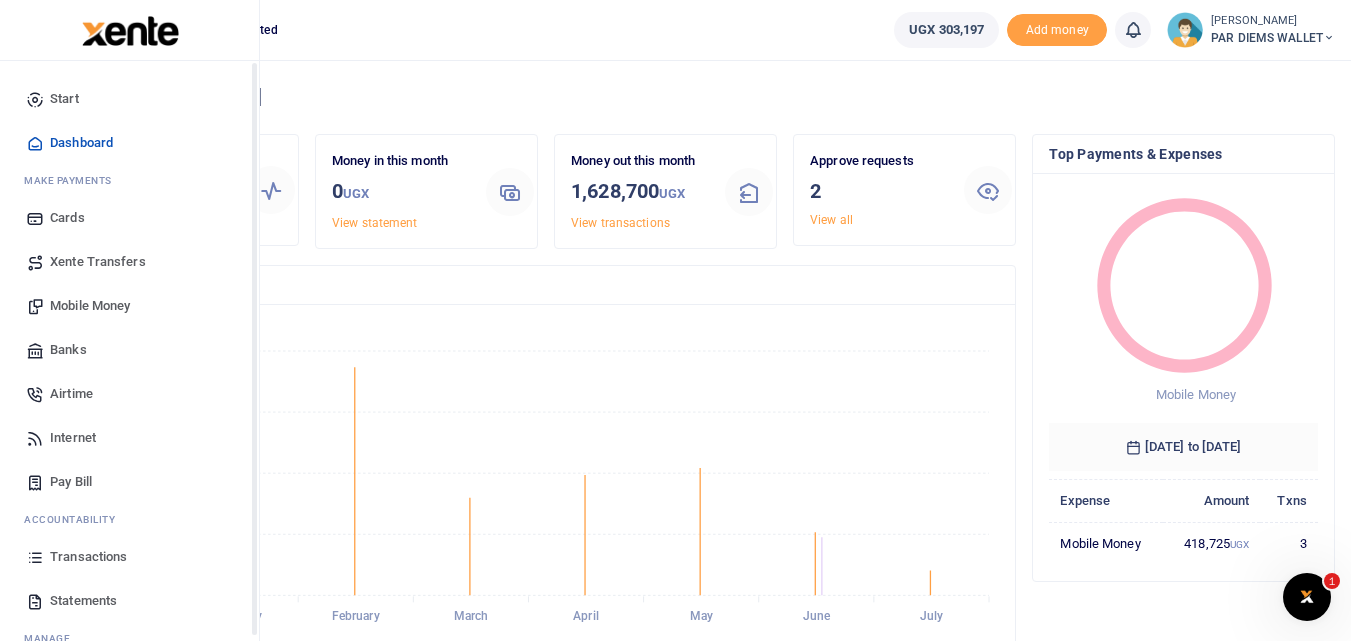 click at bounding box center [35, 557] 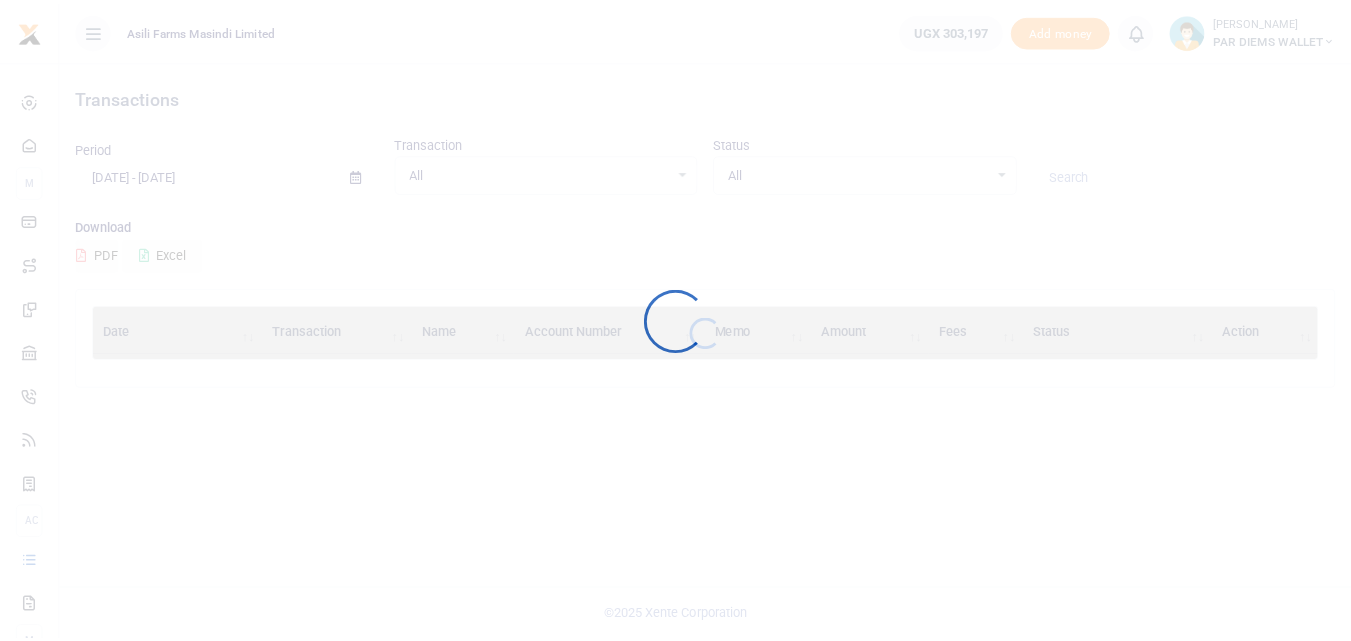 scroll, scrollTop: 0, scrollLeft: 0, axis: both 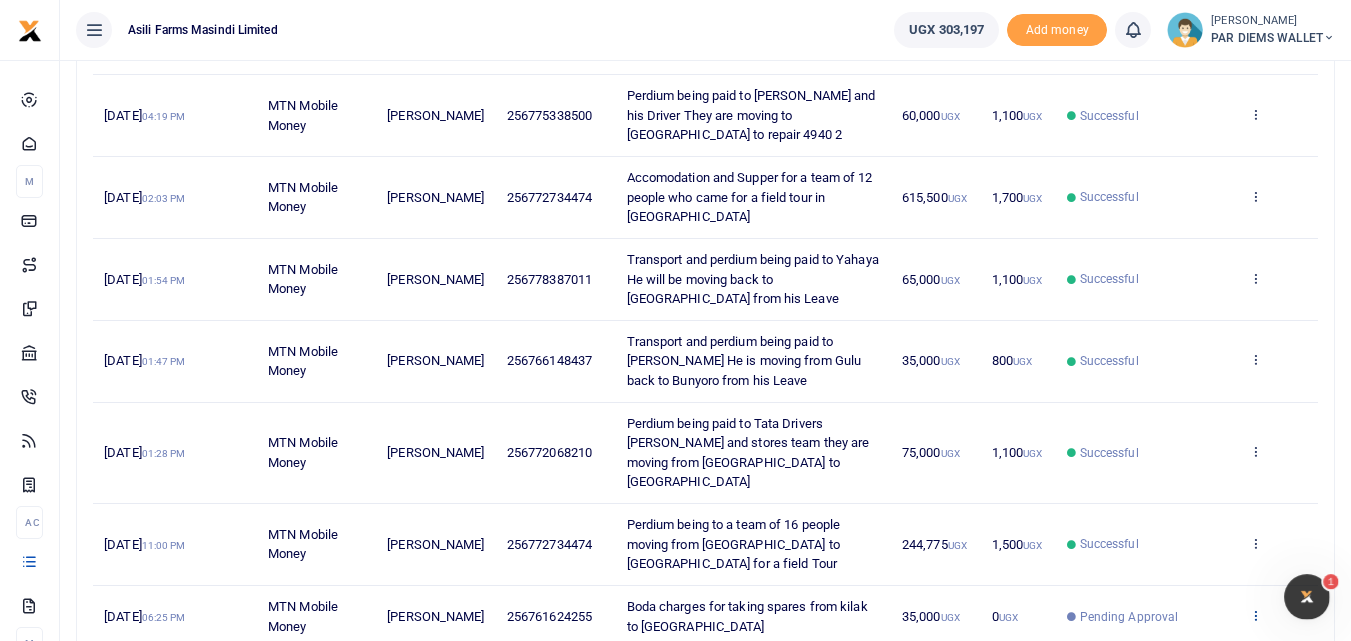 click at bounding box center (1255, 615) 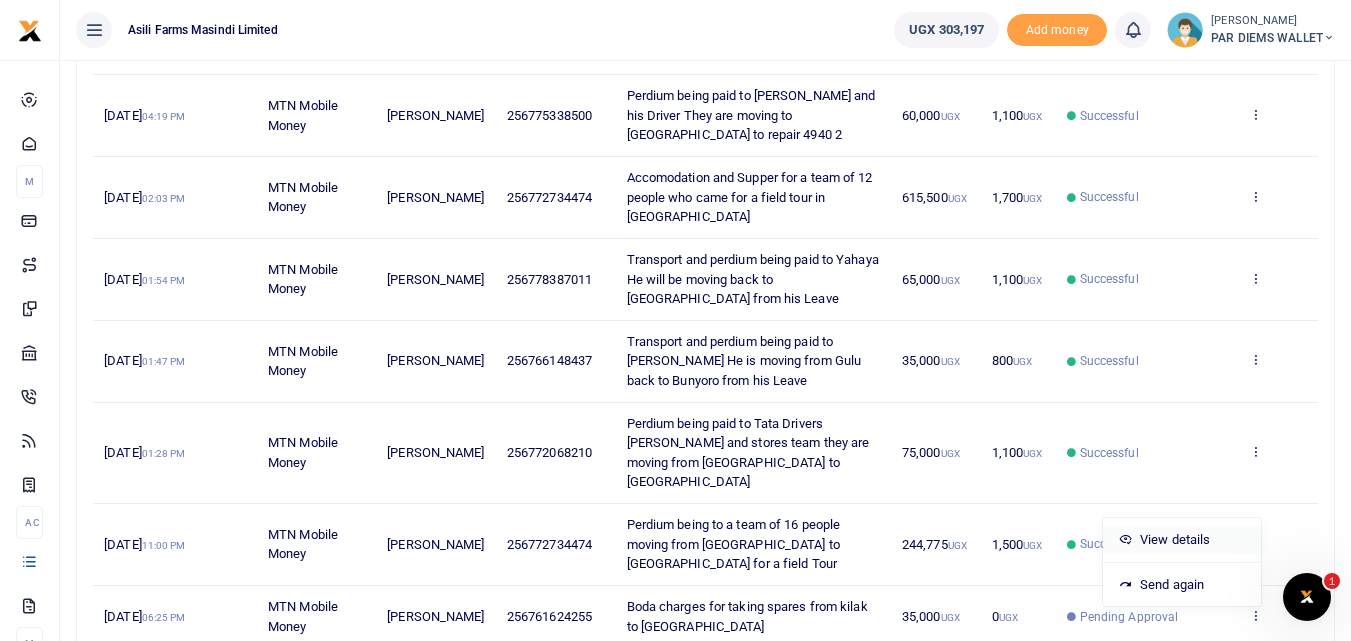 click on "View details" at bounding box center (1182, 540) 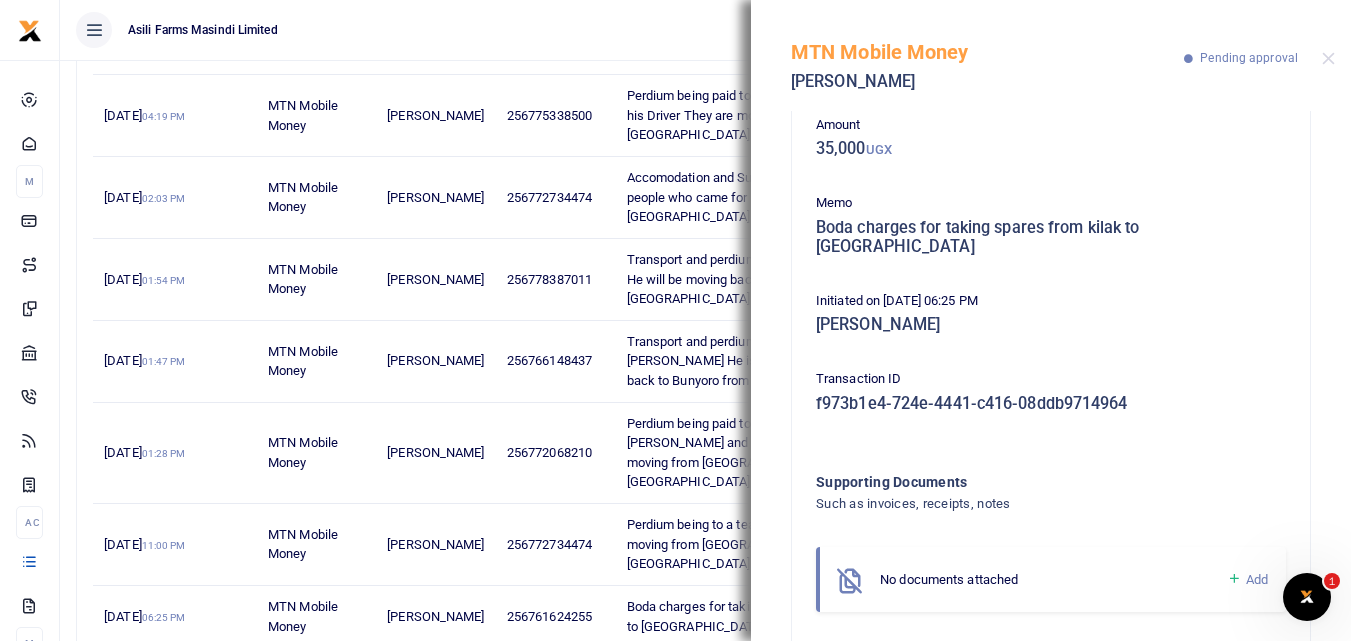 scroll, scrollTop: 119, scrollLeft: 0, axis: vertical 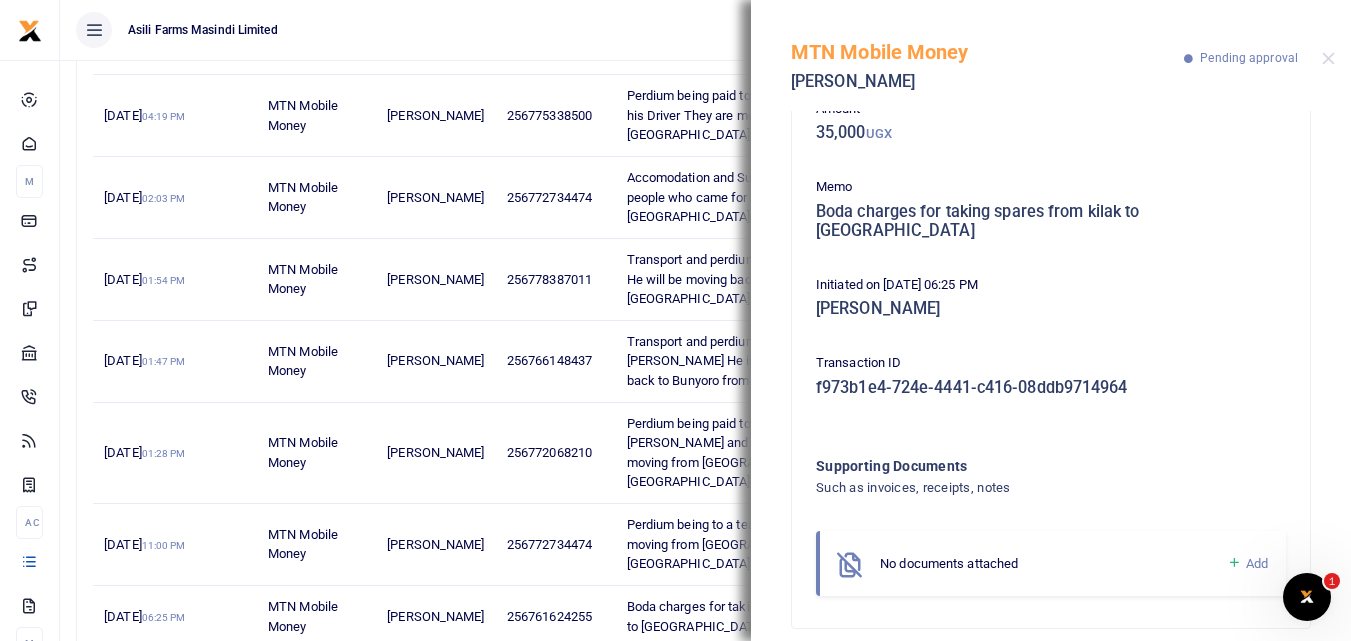 drag, startPoint x: 1335, startPoint y: 257, endPoint x: 1345, endPoint y: 333, distance: 76.655075 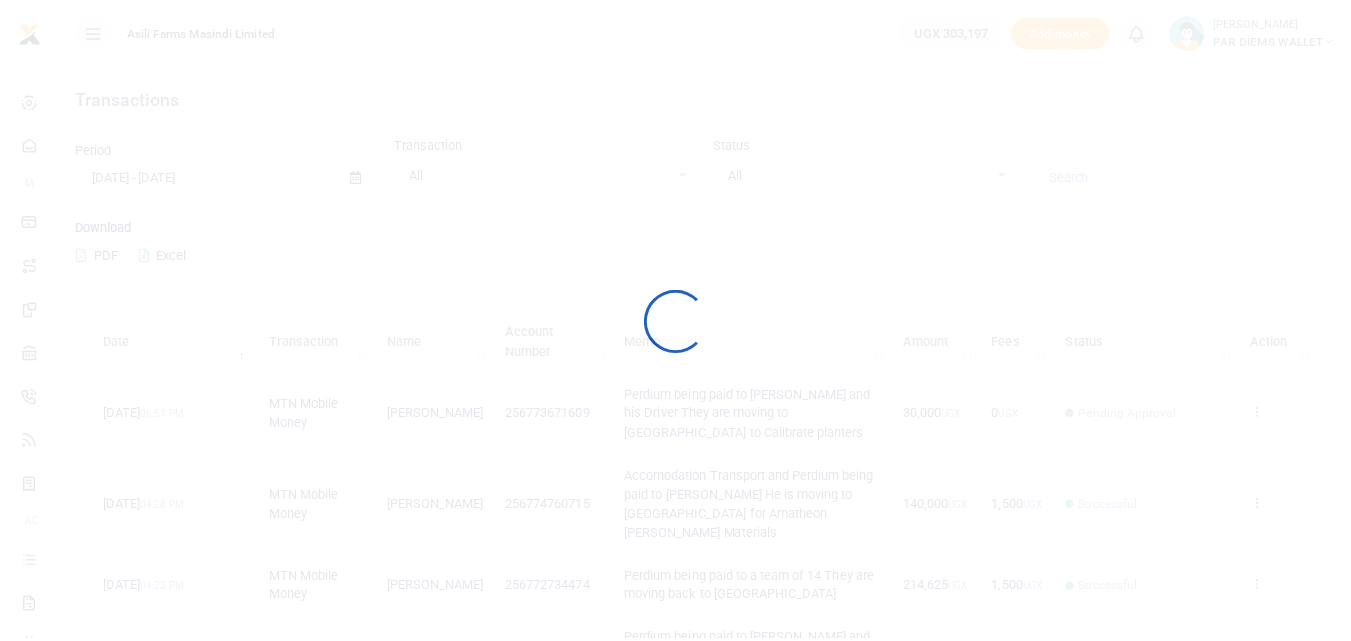 scroll, scrollTop: 0, scrollLeft: 0, axis: both 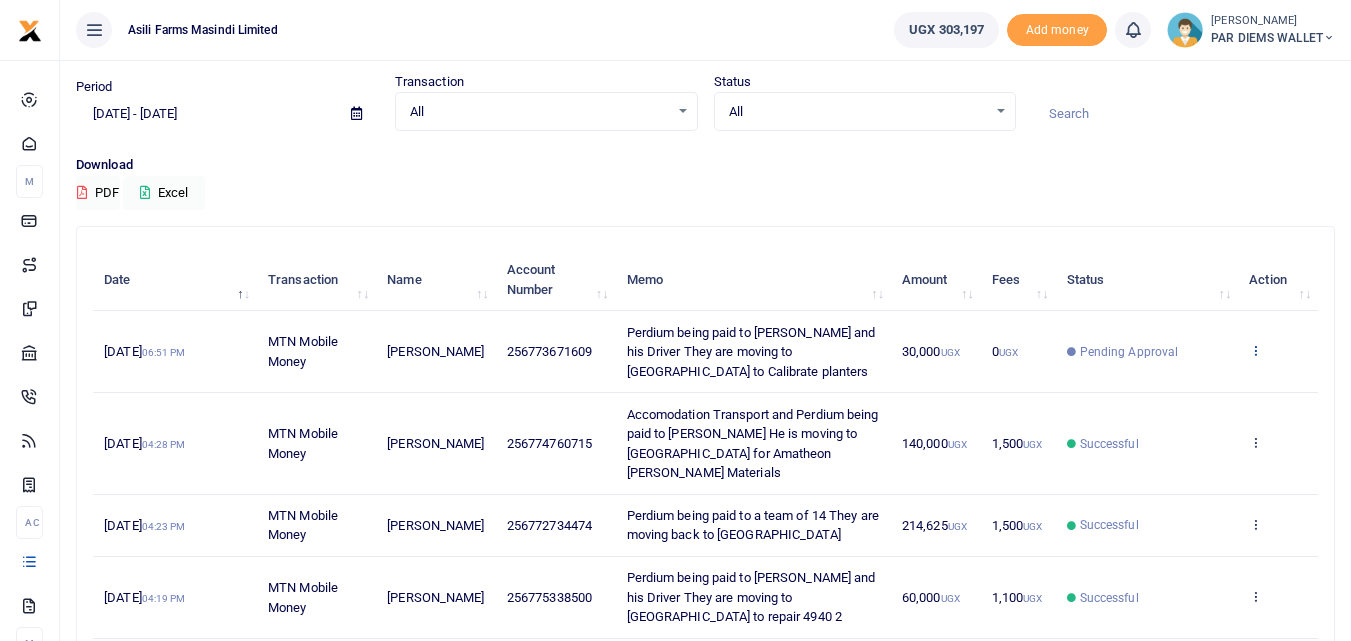 click at bounding box center [1255, 350] 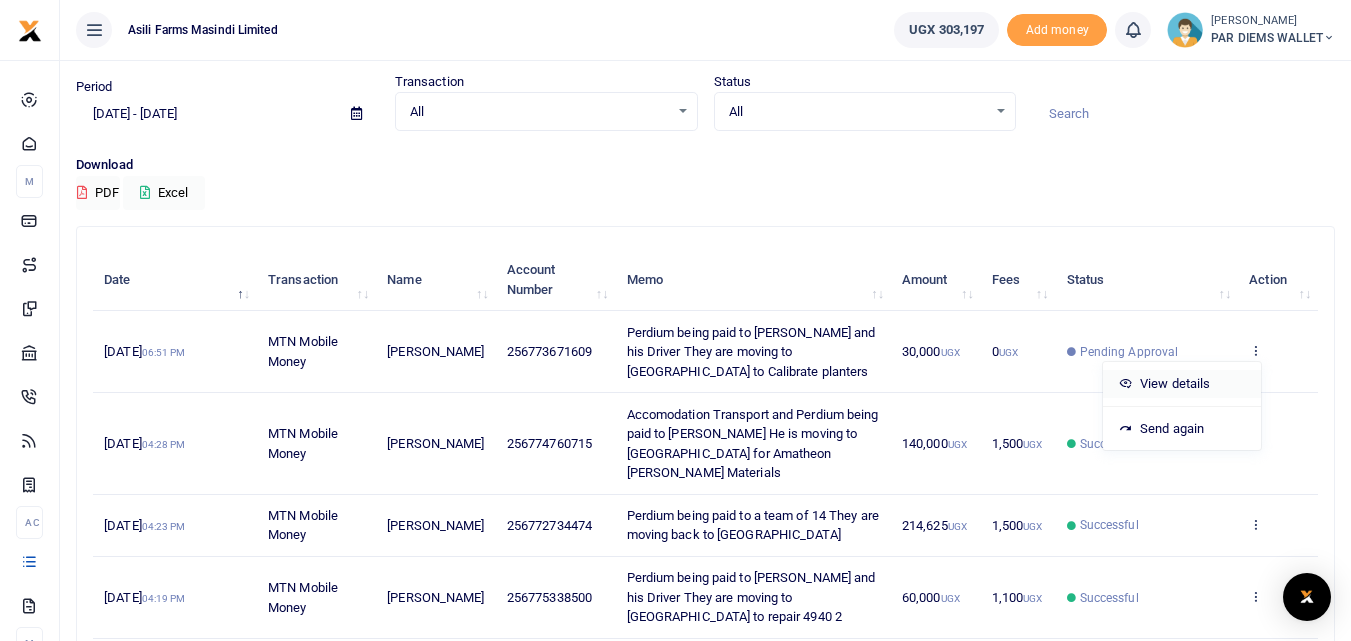 click on "View details" at bounding box center [1182, 384] 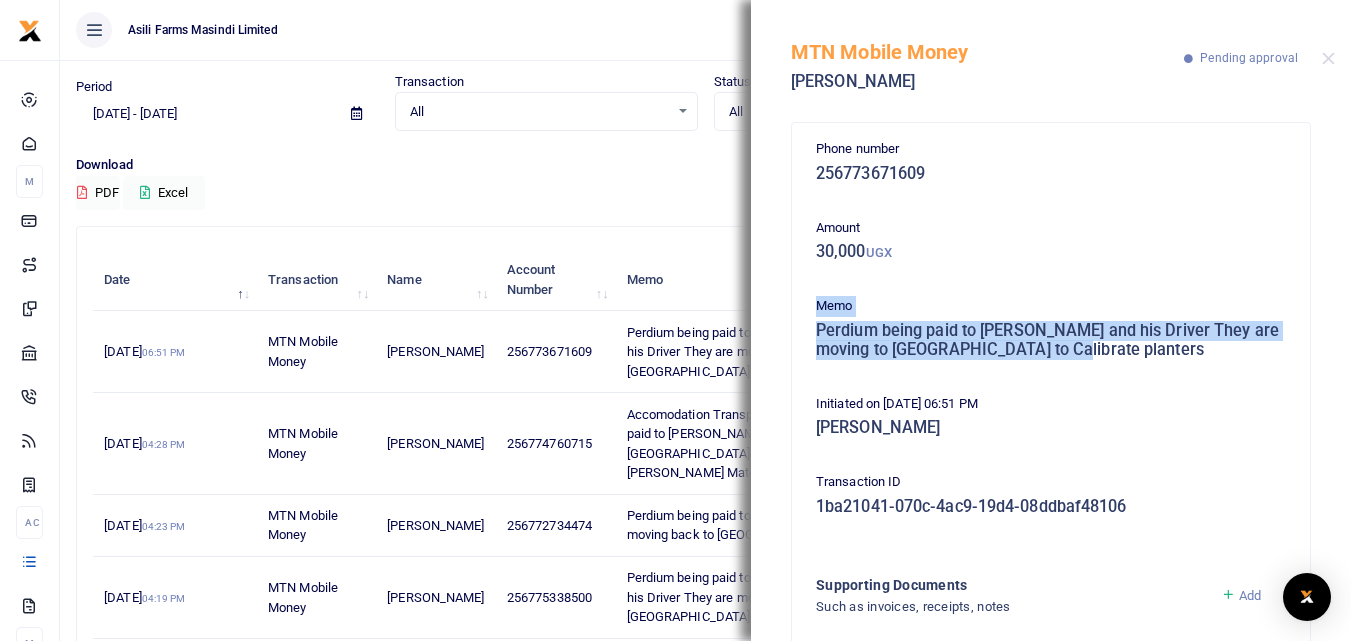 drag, startPoint x: 1333, startPoint y: 282, endPoint x: 1334, endPoint y: 342, distance: 60.00833 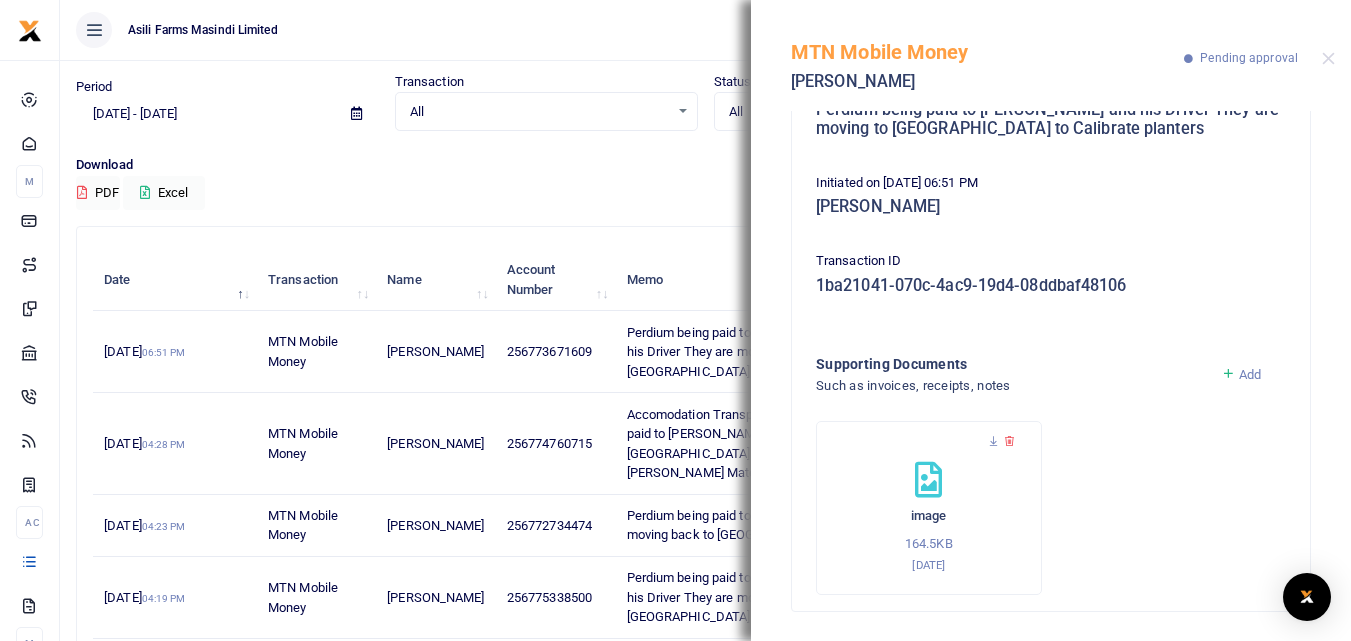 scroll, scrollTop: 224, scrollLeft: 0, axis: vertical 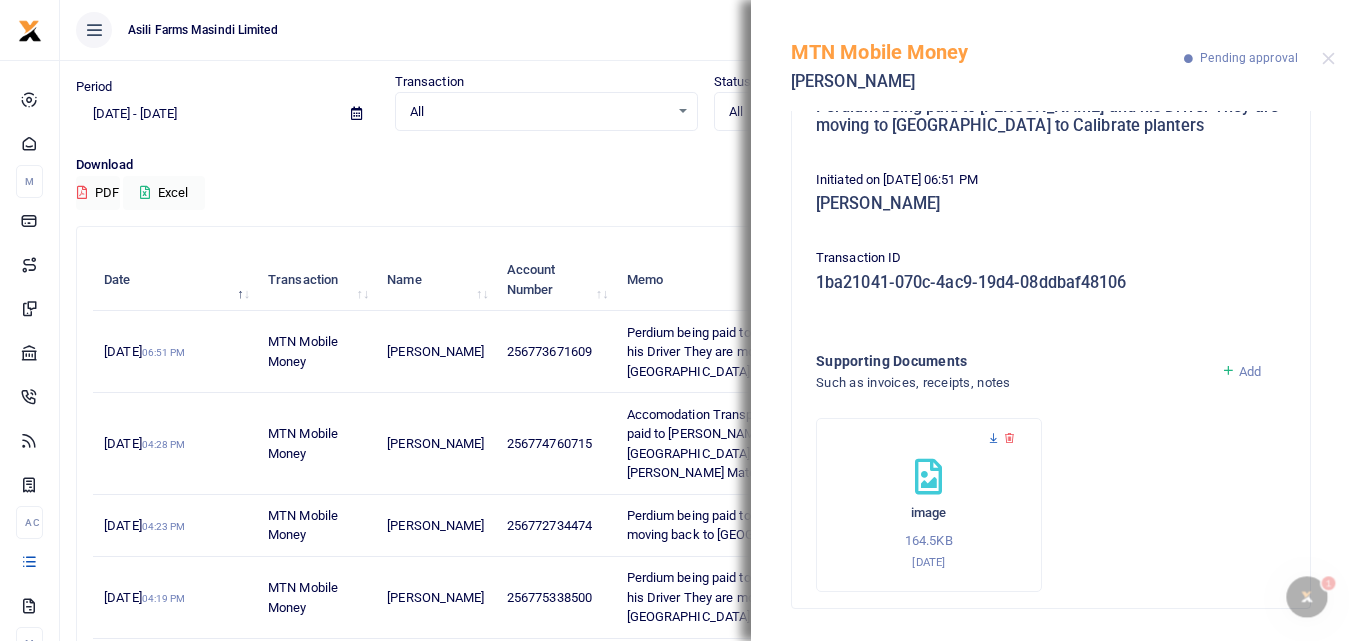 click at bounding box center [993, 438] 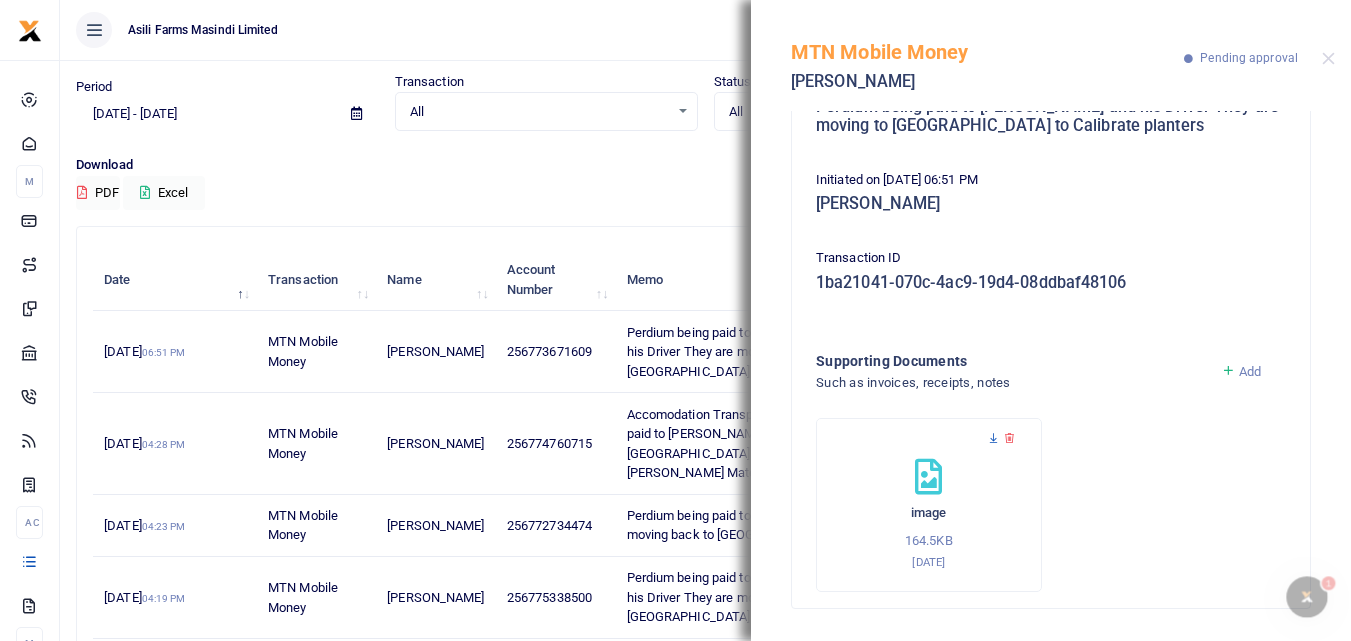 click at bounding box center (993, 438) 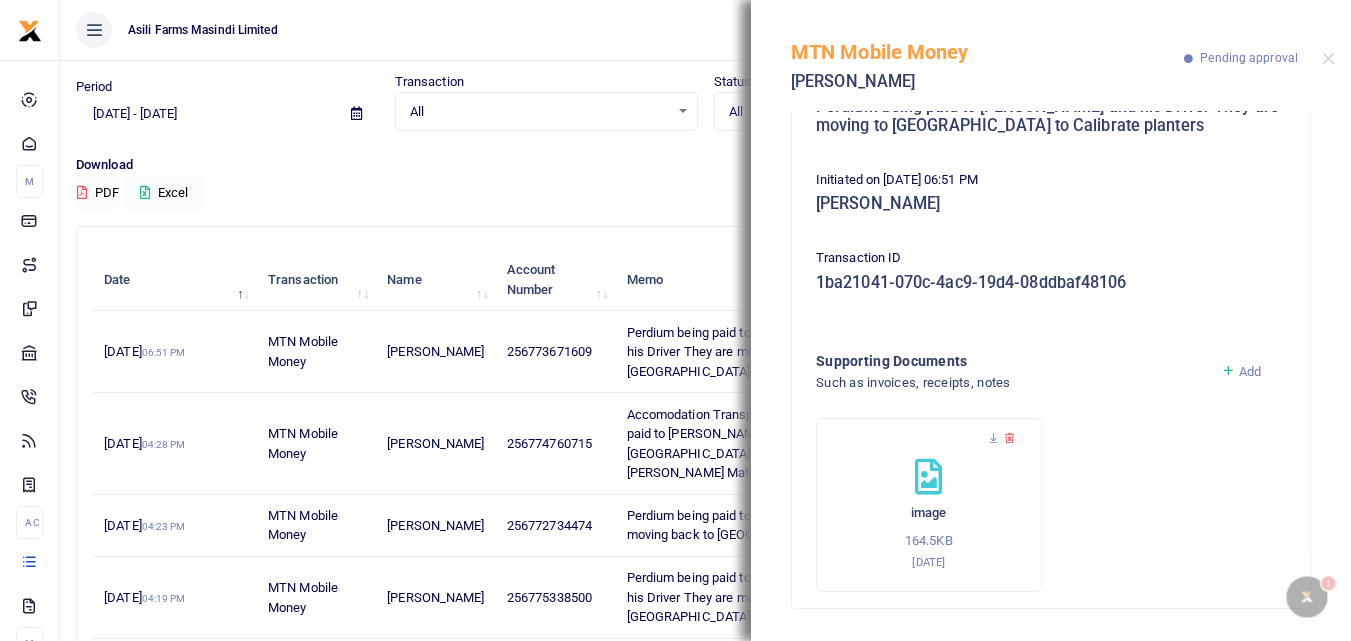 click on "image
164.5KB
5th Jul 2025" at bounding box center (929, 505) 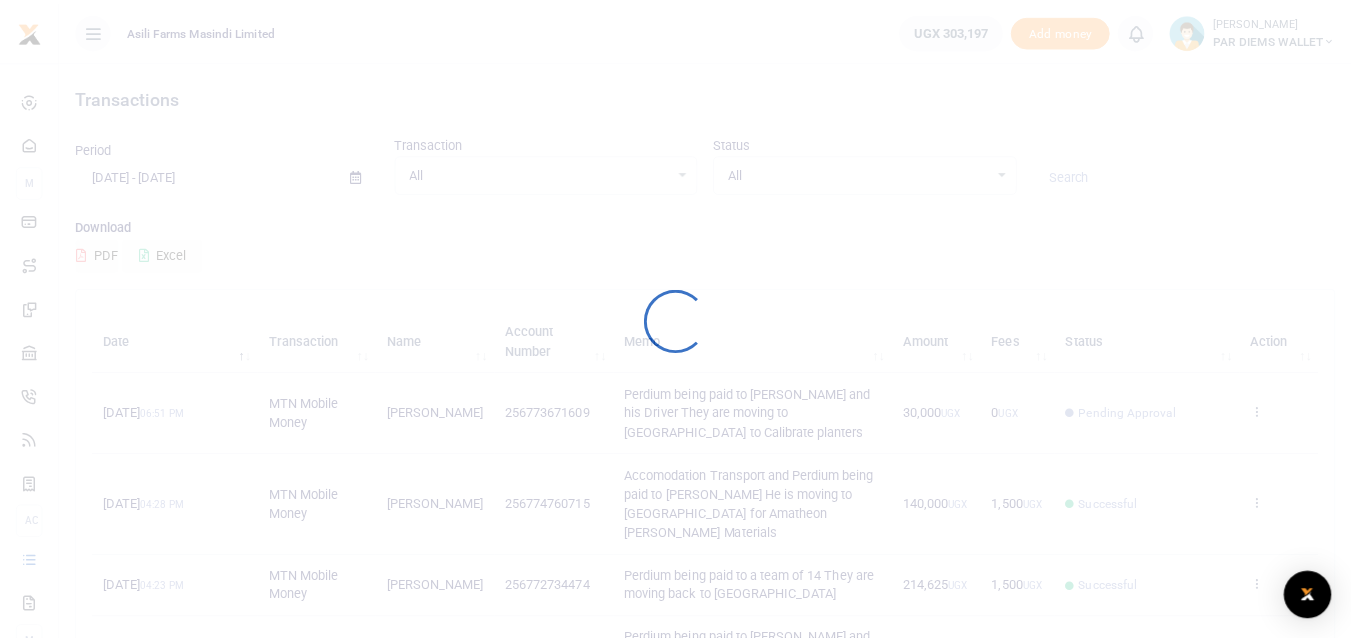 scroll, scrollTop: 0, scrollLeft: 0, axis: both 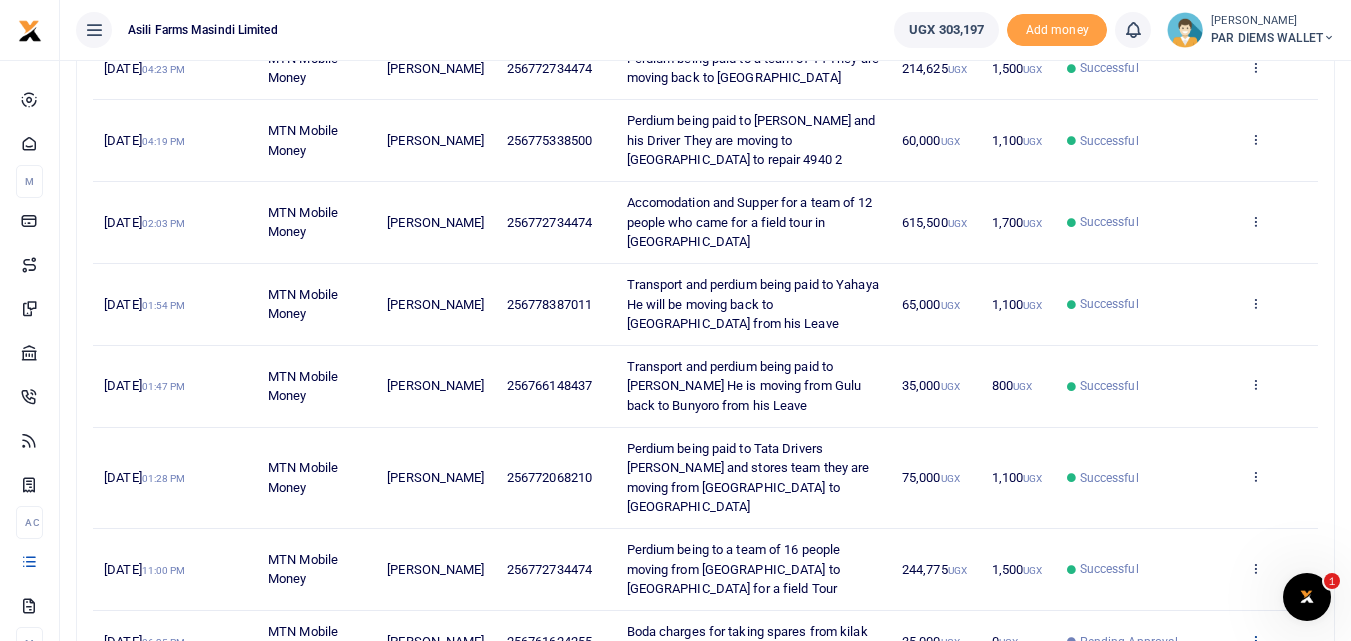 click at bounding box center [1255, 640] 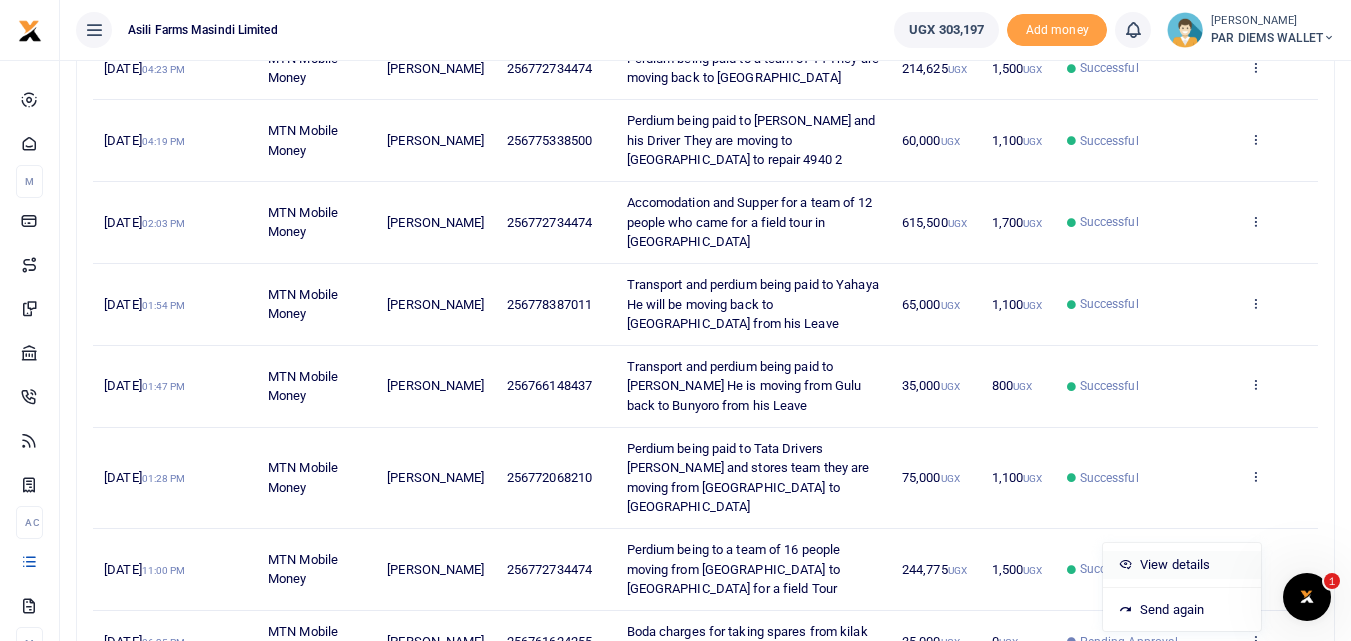 click on "View details" at bounding box center [1182, 565] 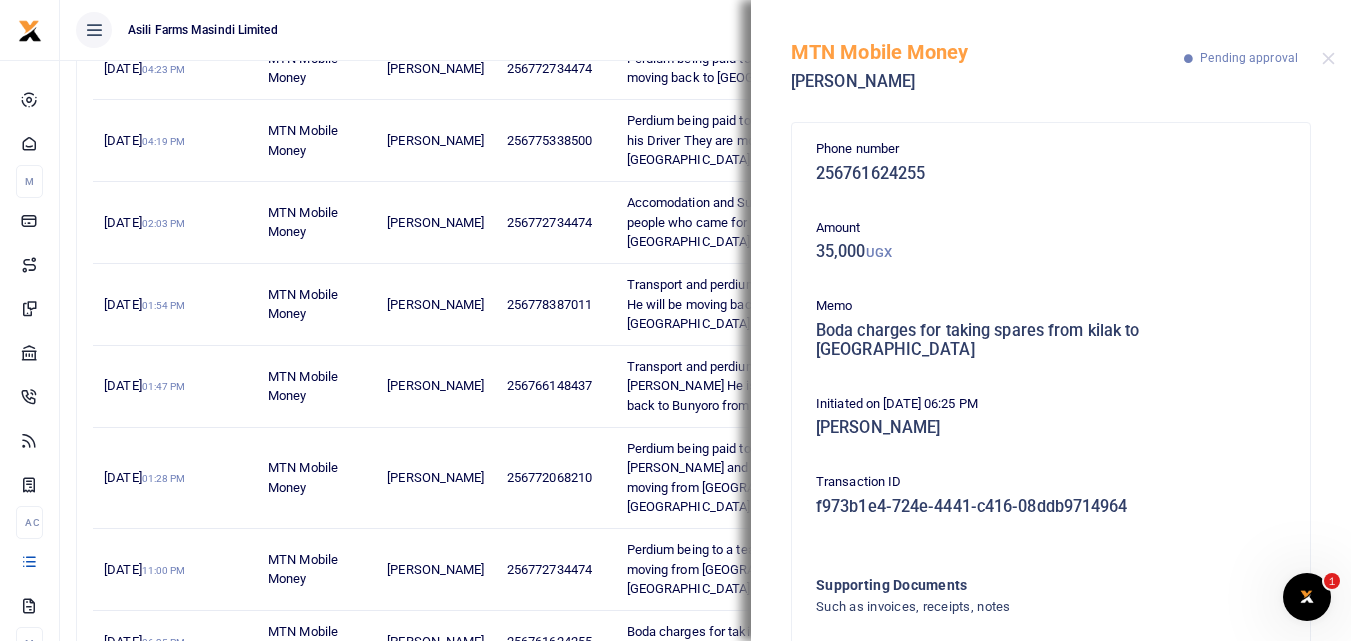 scroll, scrollTop: 119, scrollLeft: 0, axis: vertical 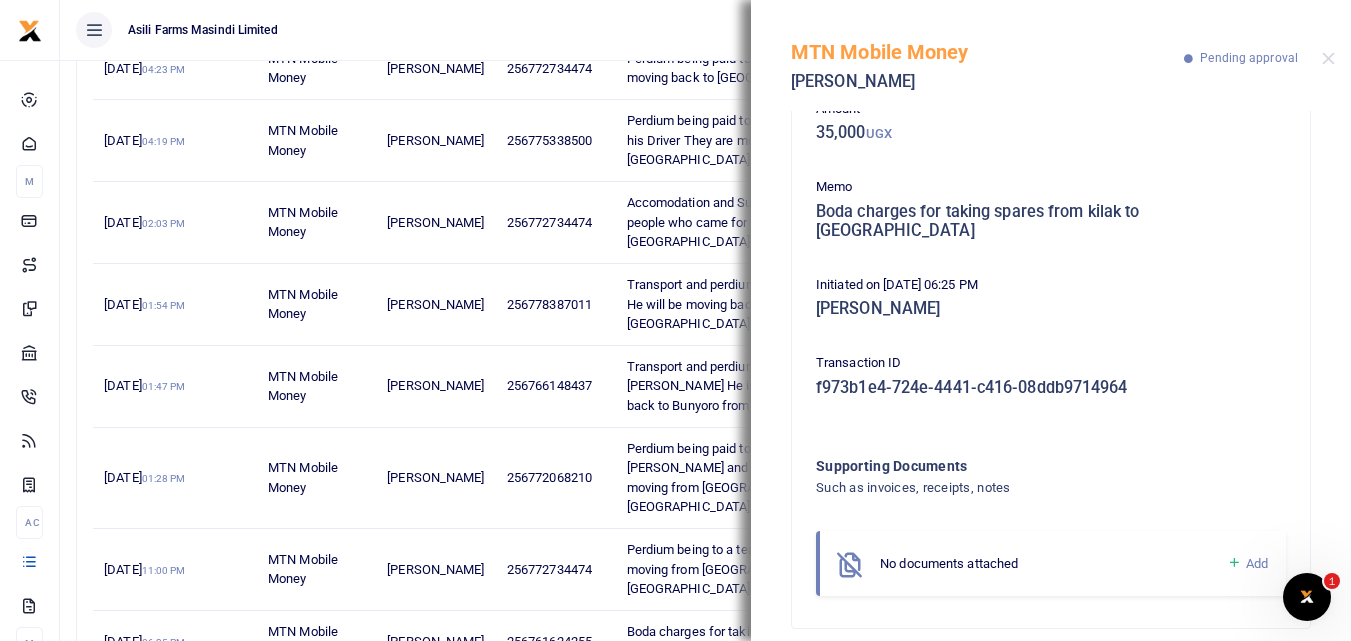 click at bounding box center [1234, 563] 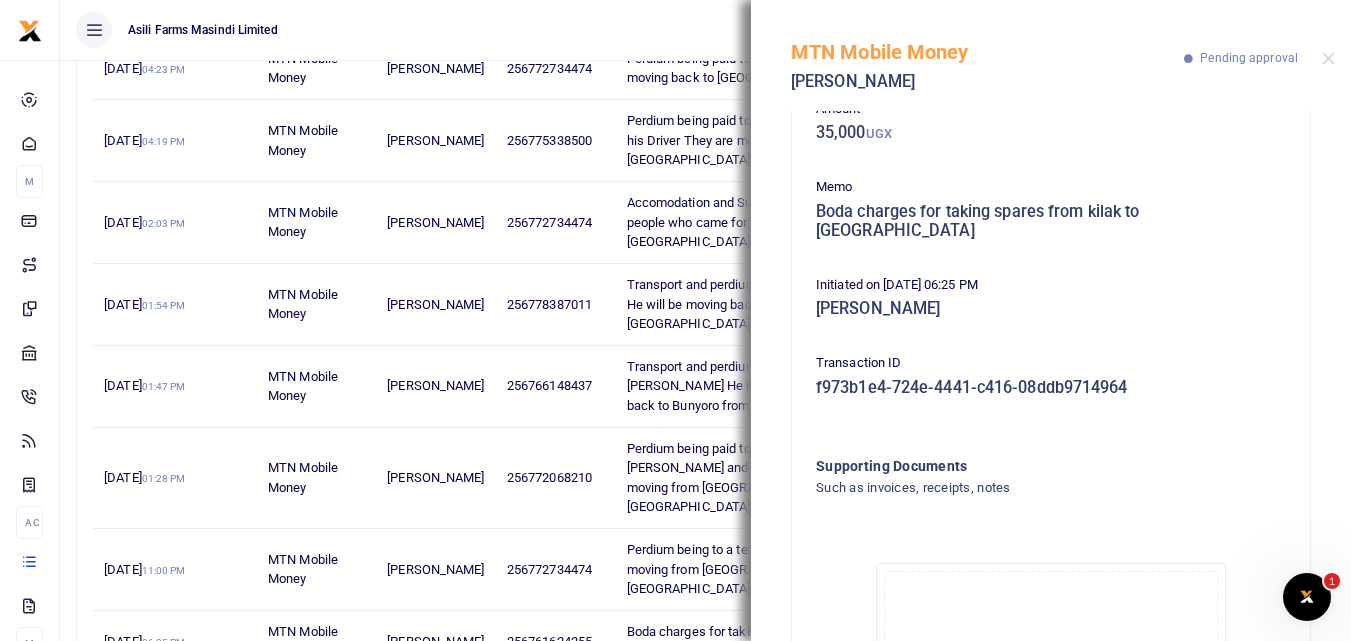 scroll, scrollTop: 345, scrollLeft: 0, axis: vertical 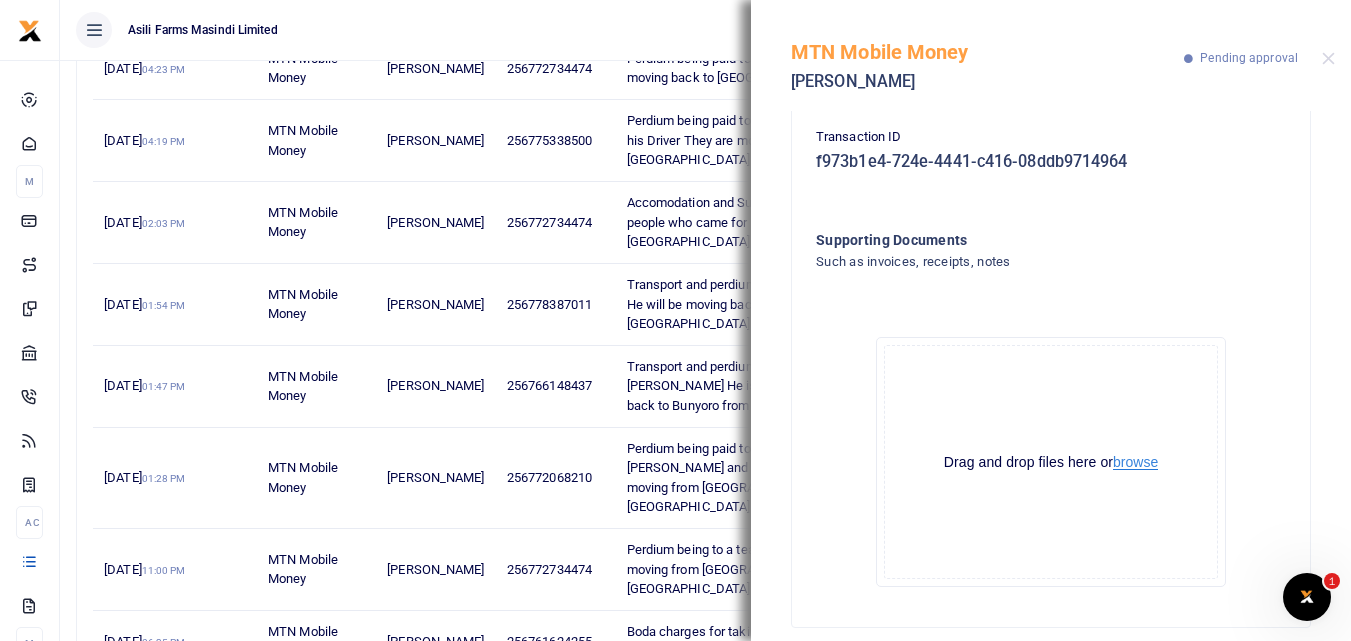 click on "browse" at bounding box center (1135, 462) 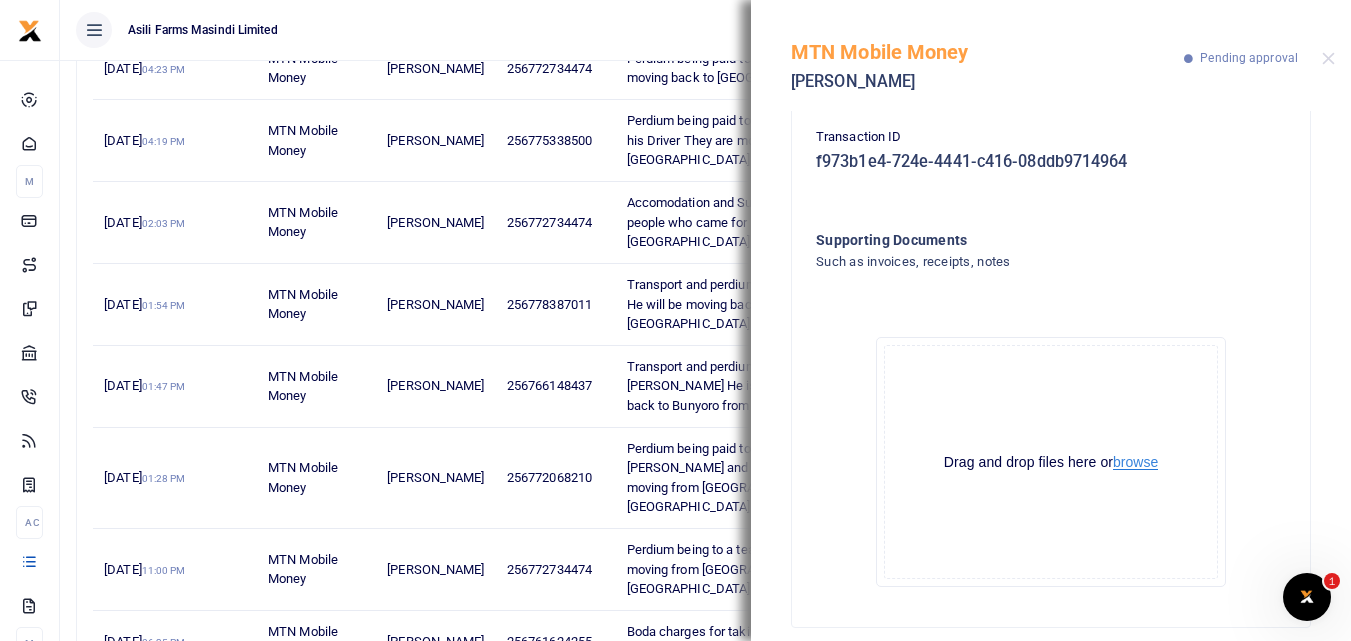 click on "browse" at bounding box center (1135, 462) 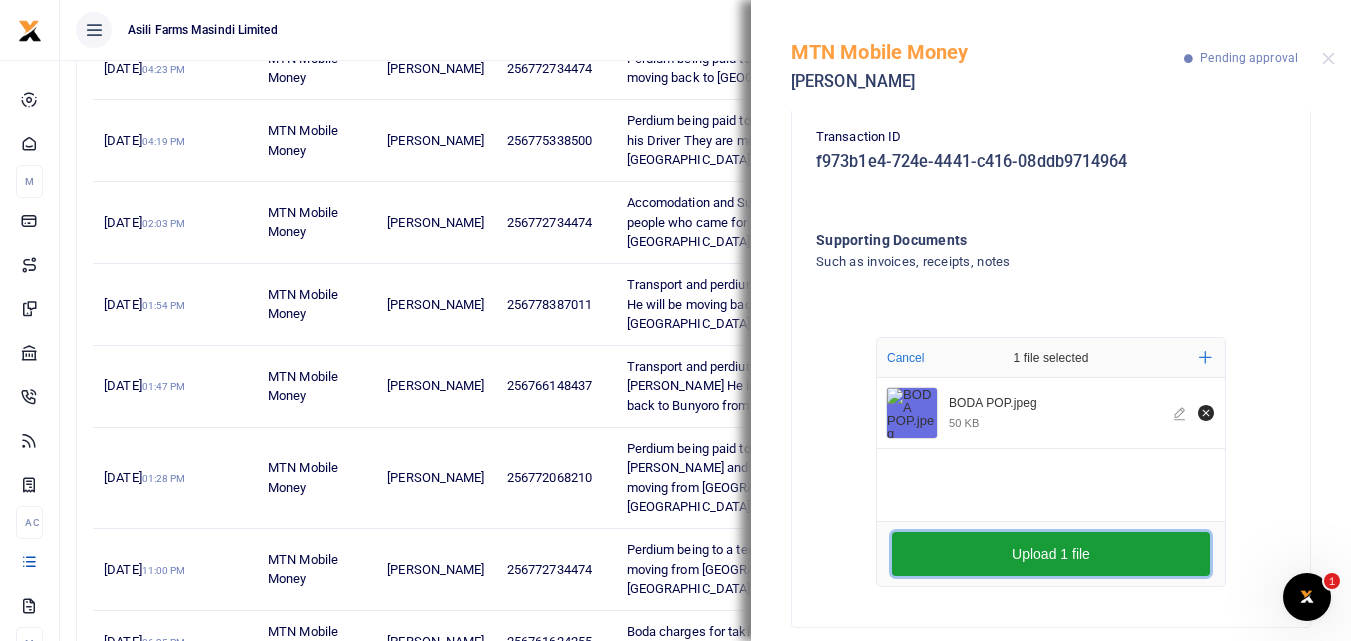 click on "Upload 1 file" at bounding box center [1051, 554] 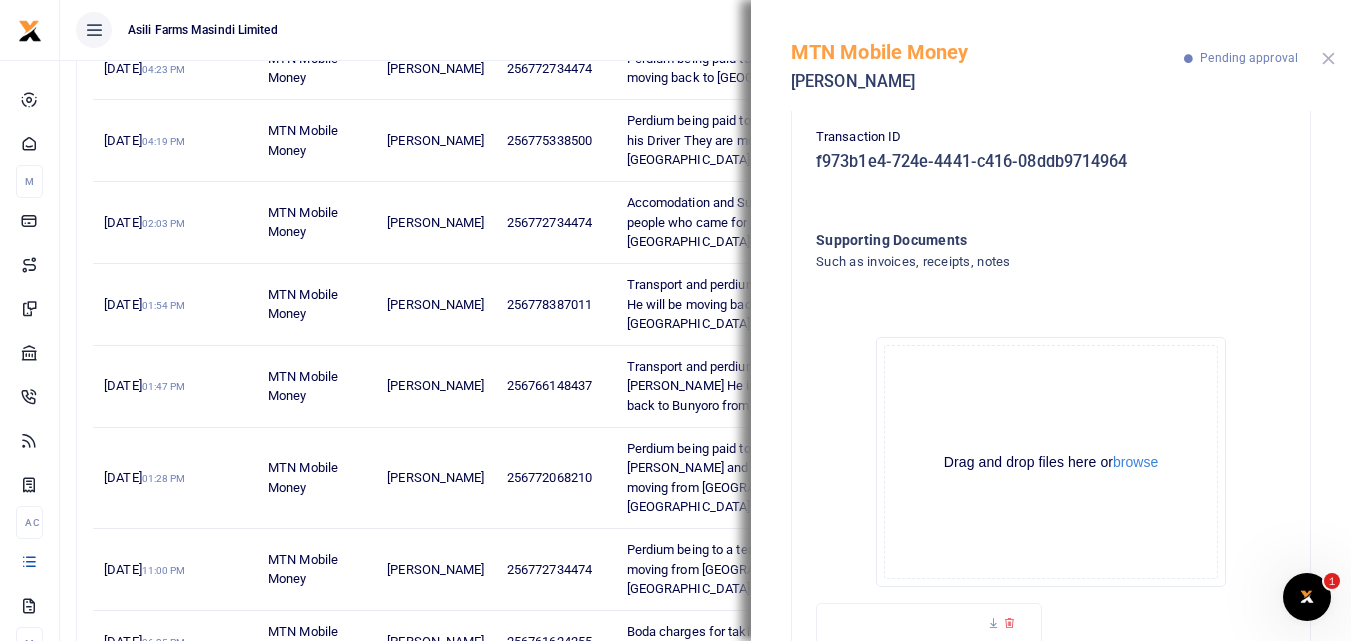 click at bounding box center (1328, 58) 